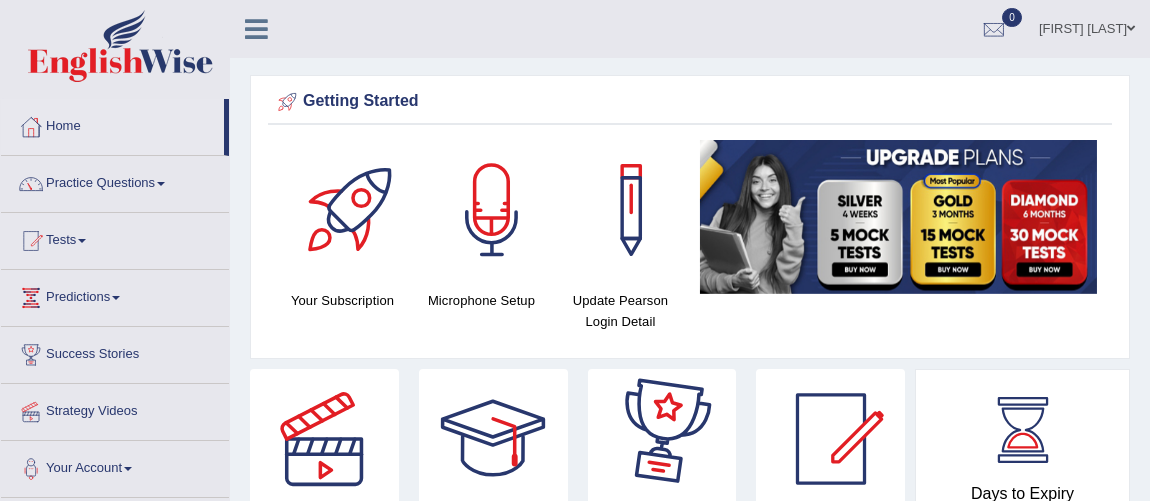 scroll, scrollTop: 0, scrollLeft: 0, axis: both 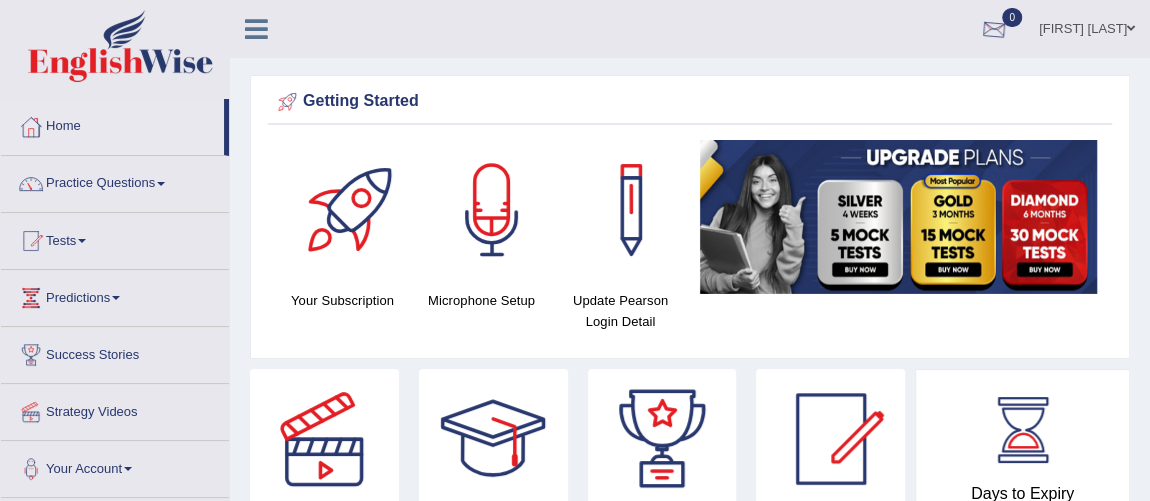 click at bounding box center (994, 30) 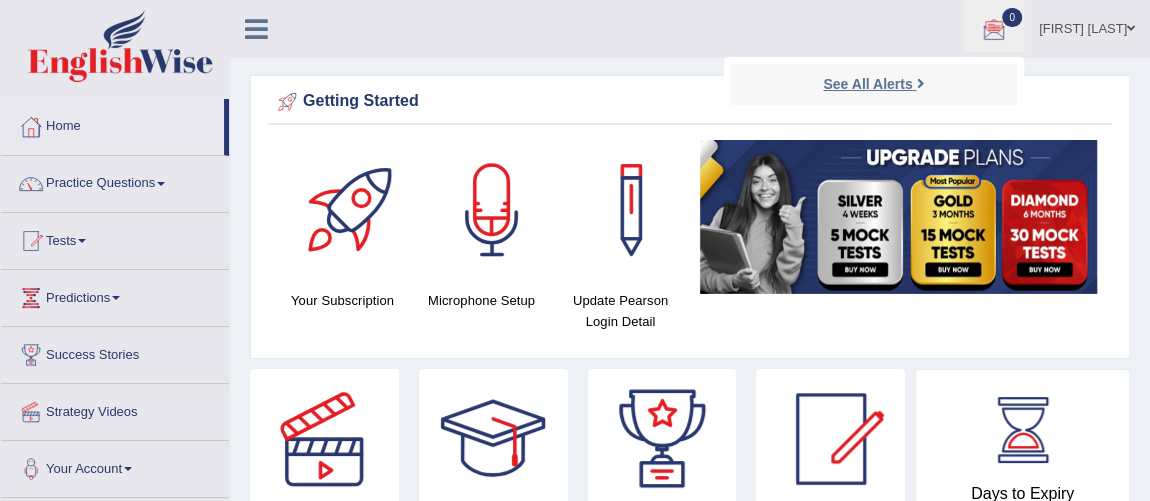 click on "See All Alerts" at bounding box center (867, 84) 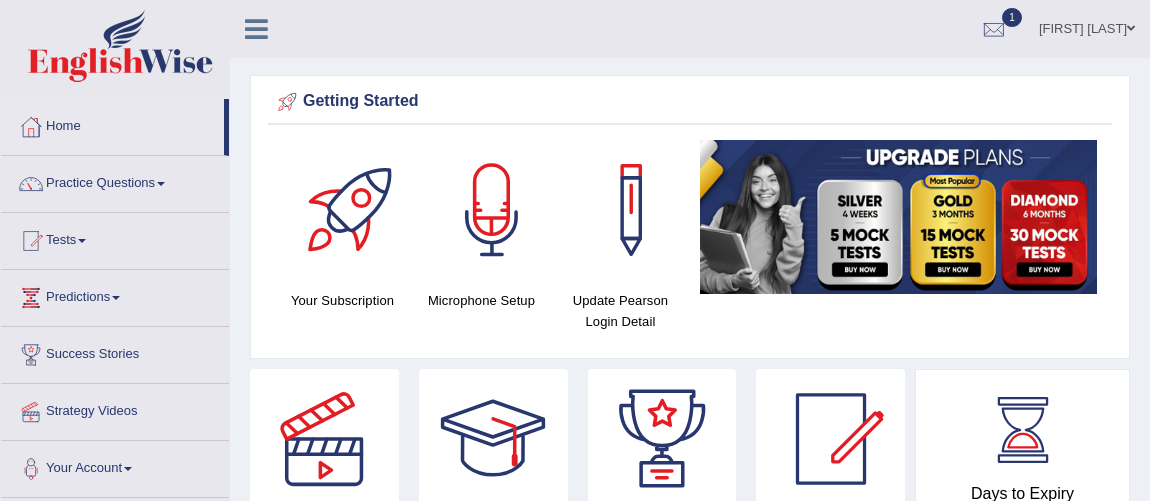scroll, scrollTop: 0, scrollLeft: 0, axis: both 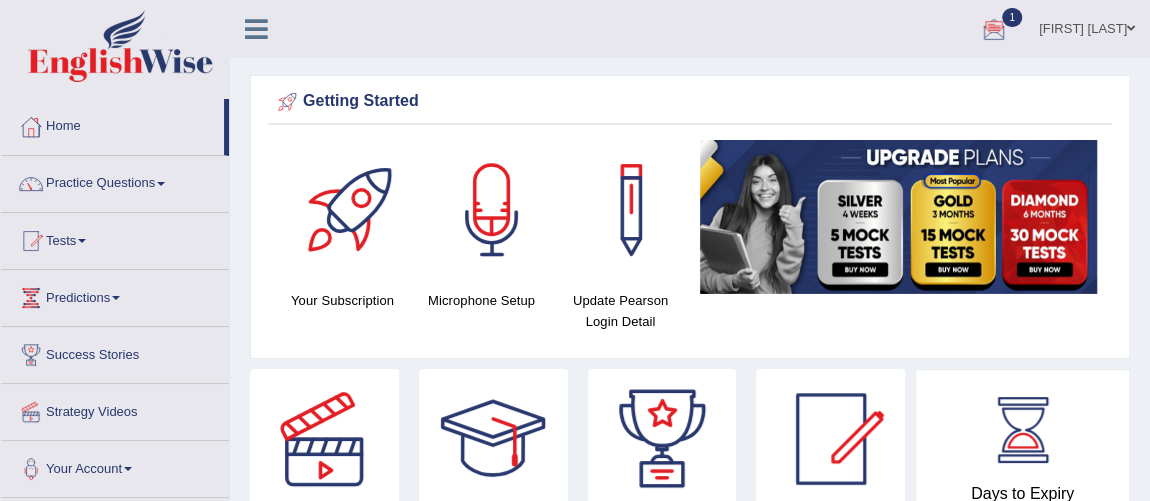 click at bounding box center [994, 30] 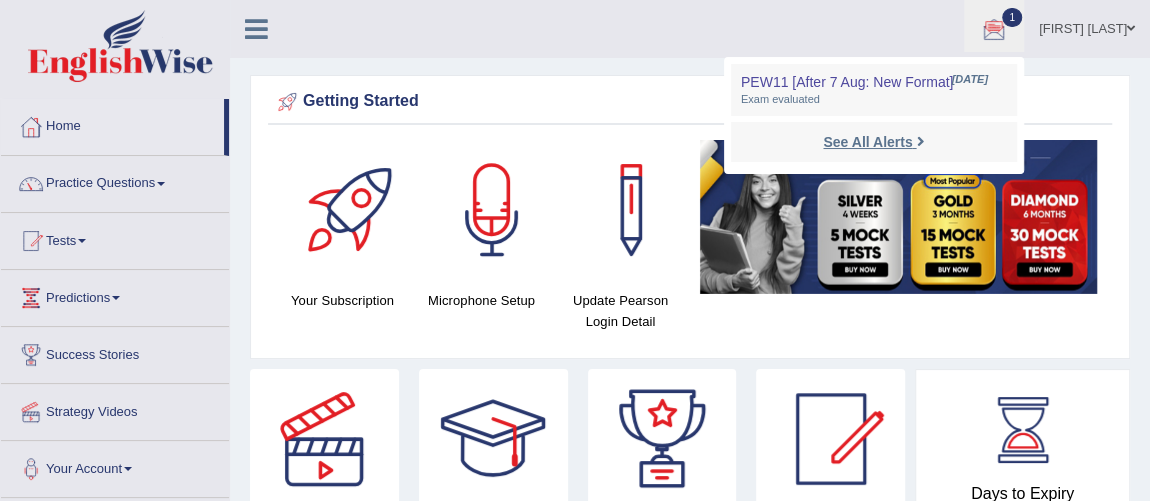 click on "See All Alerts" at bounding box center (867, 142) 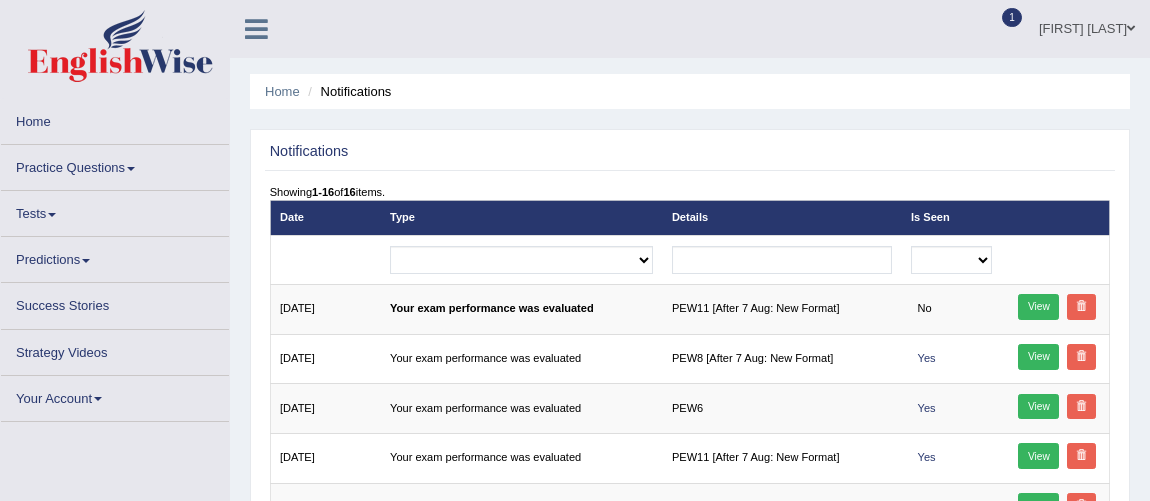 scroll, scrollTop: 0, scrollLeft: 0, axis: both 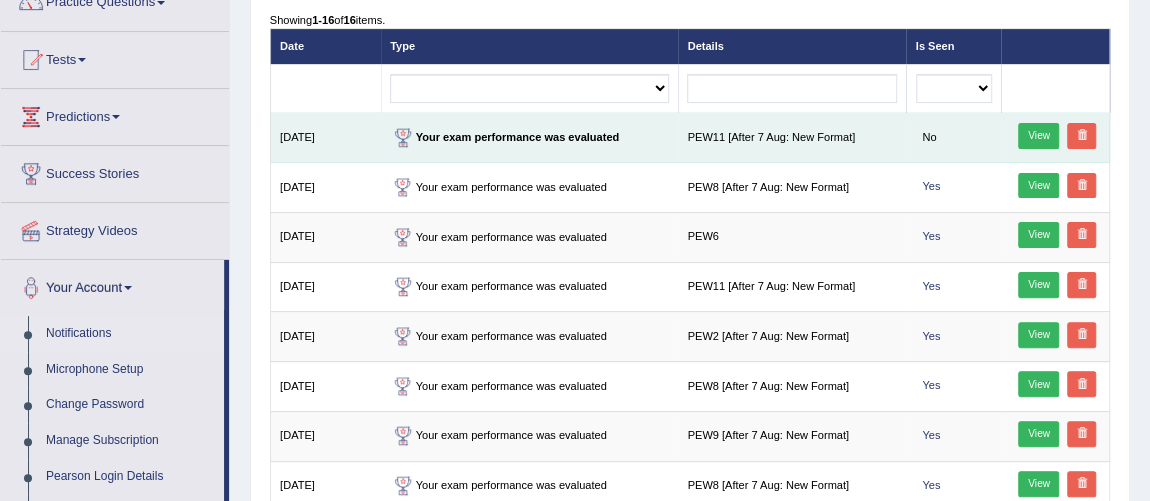 click on "View" at bounding box center [1038, 136] 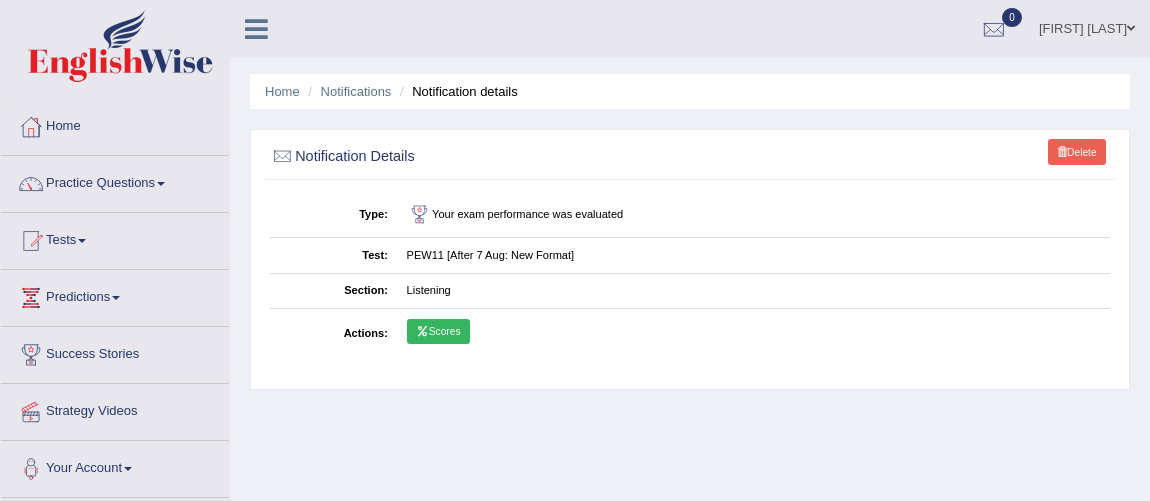 scroll, scrollTop: 0, scrollLeft: 0, axis: both 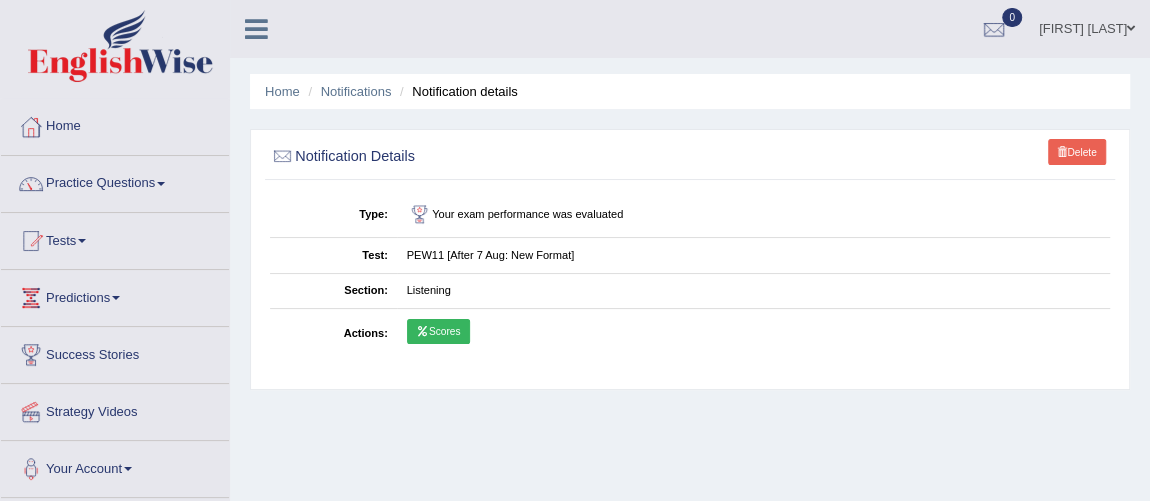 click on "Scores" at bounding box center [438, 332] 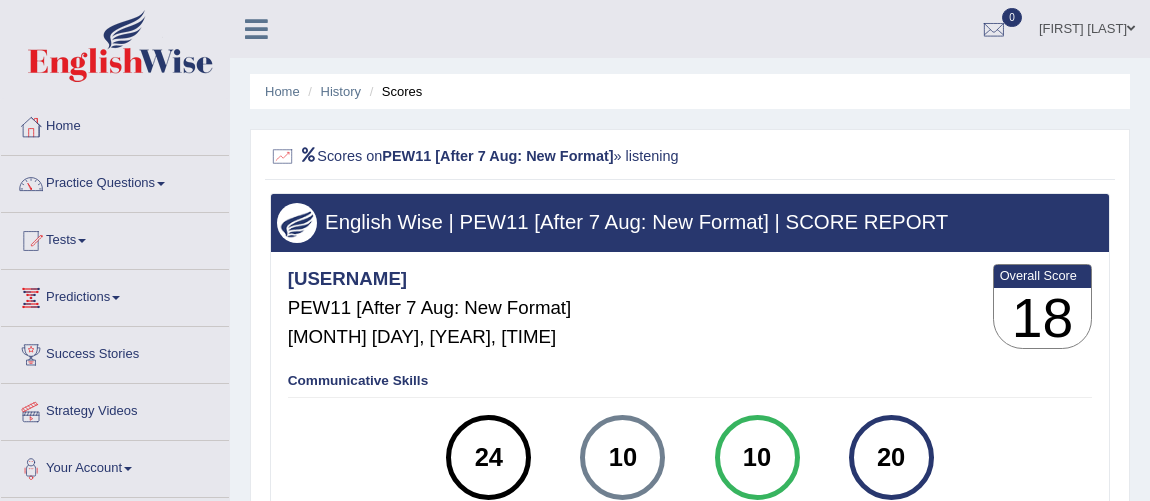 scroll, scrollTop: 0, scrollLeft: 0, axis: both 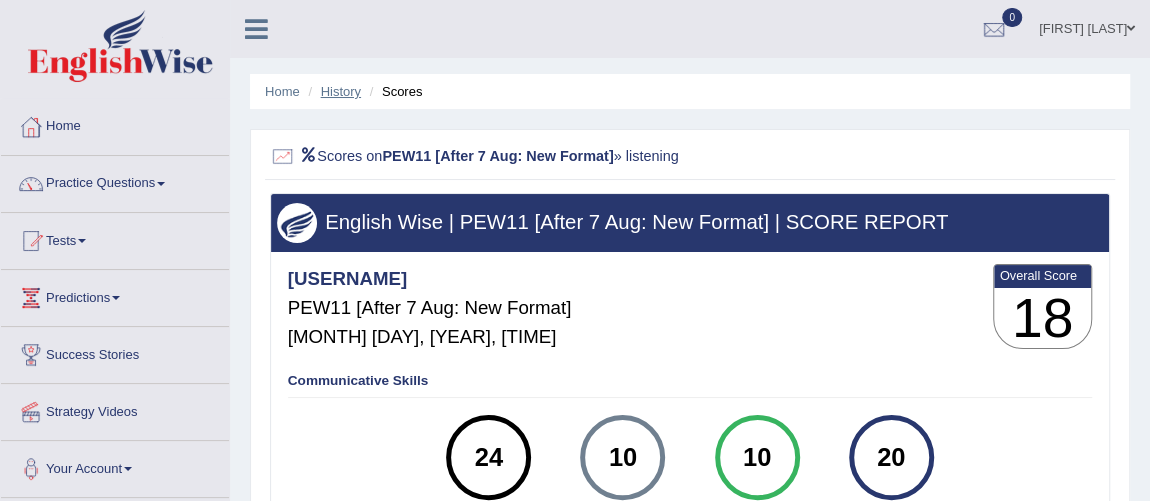 click on "History" at bounding box center (341, 91) 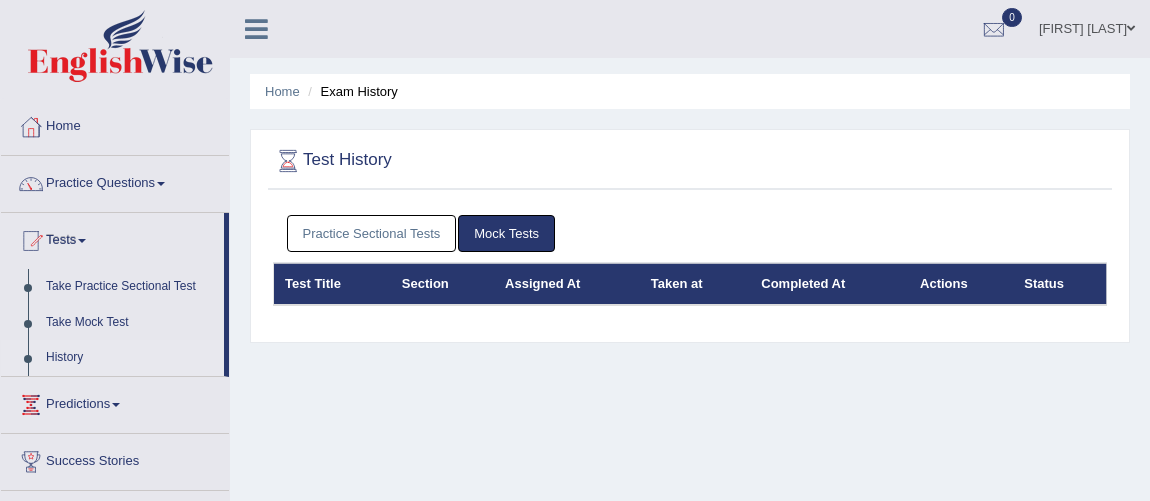scroll, scrollTop: 0, scrollLeft: 0, axis: both 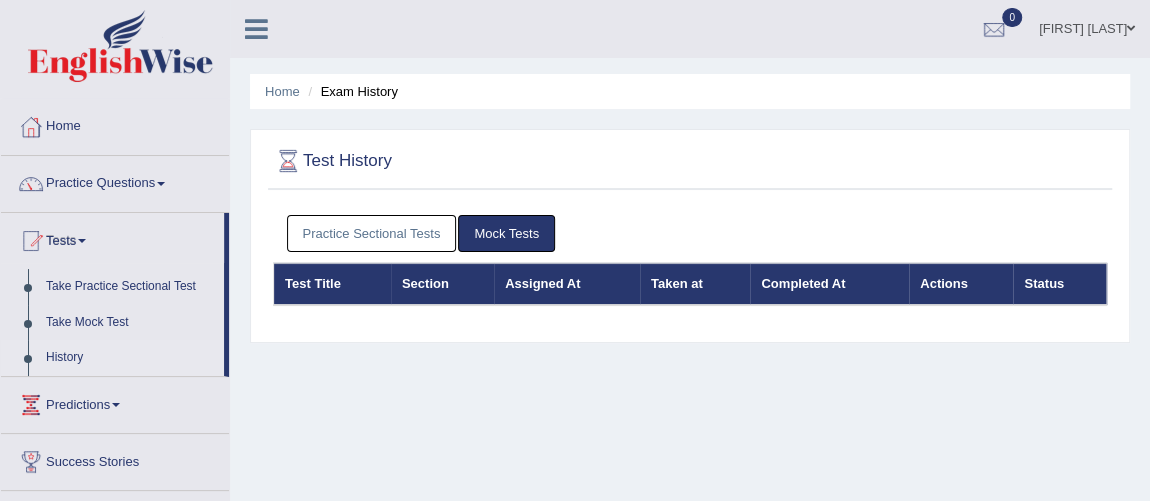 click on "Practice Sectional Tests" at bounding box center [372, 233] 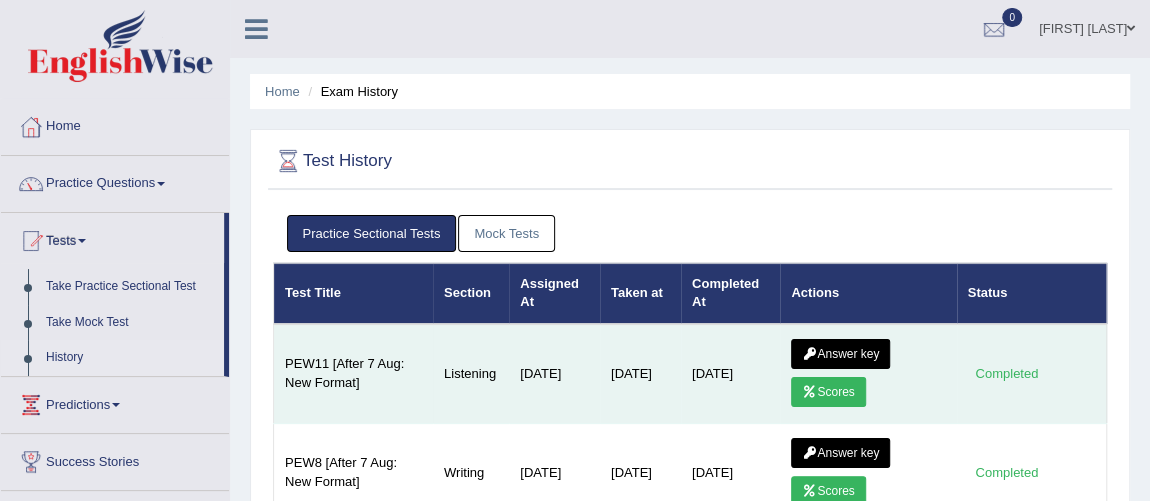 click on "Answer key" at bounding box center (840, 354) 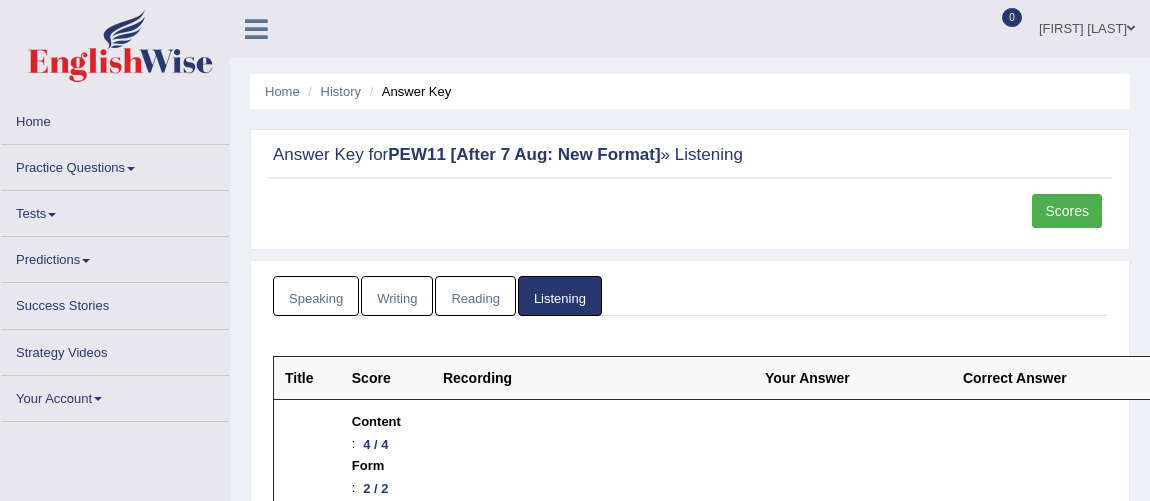 scroll, scrollTop: 0, scrollLeft: 0, axis: both 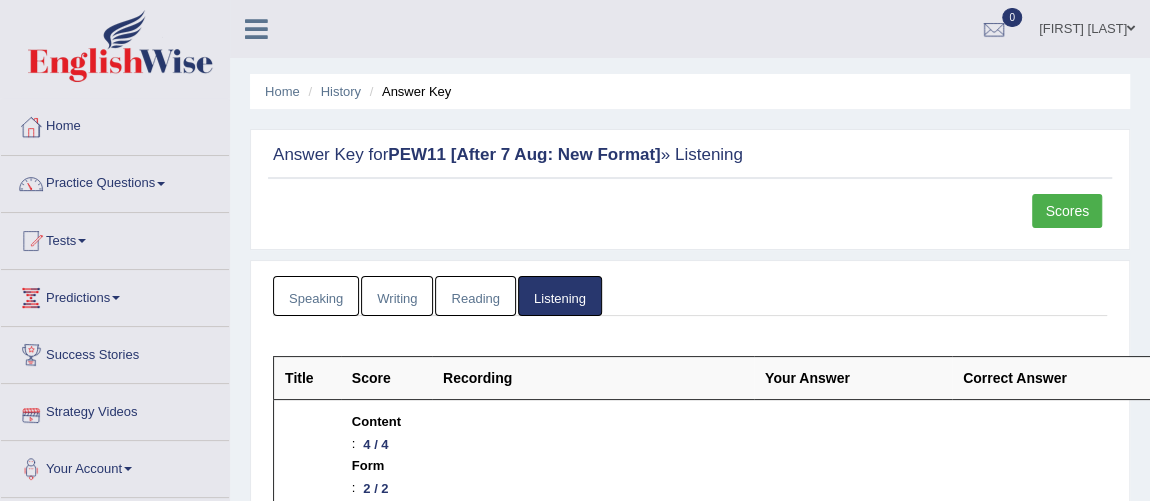 click on "Scores" at bounding box center [1067, 211] 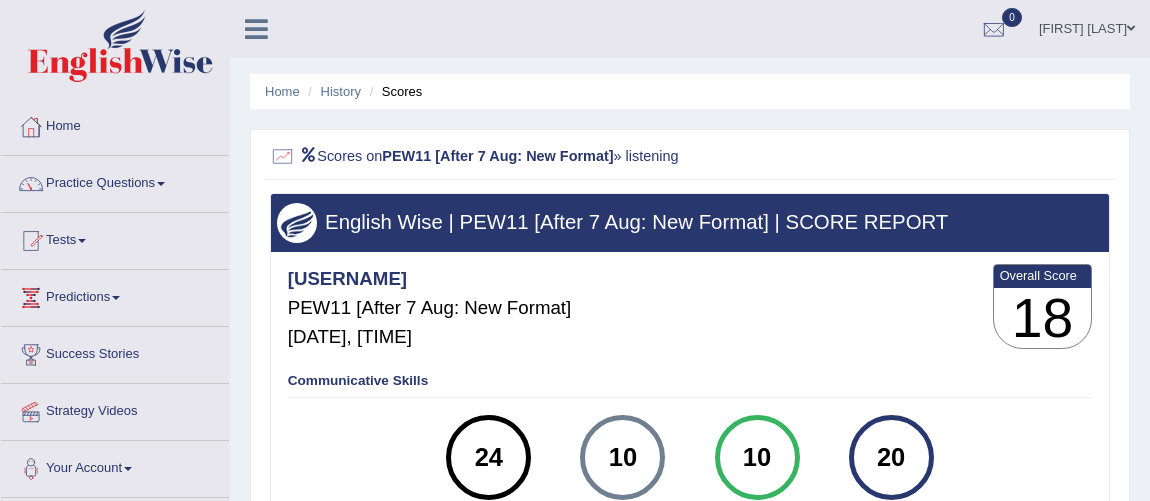 scroll, scrollTop: 236, scrollLeft: 0, axis: vertical 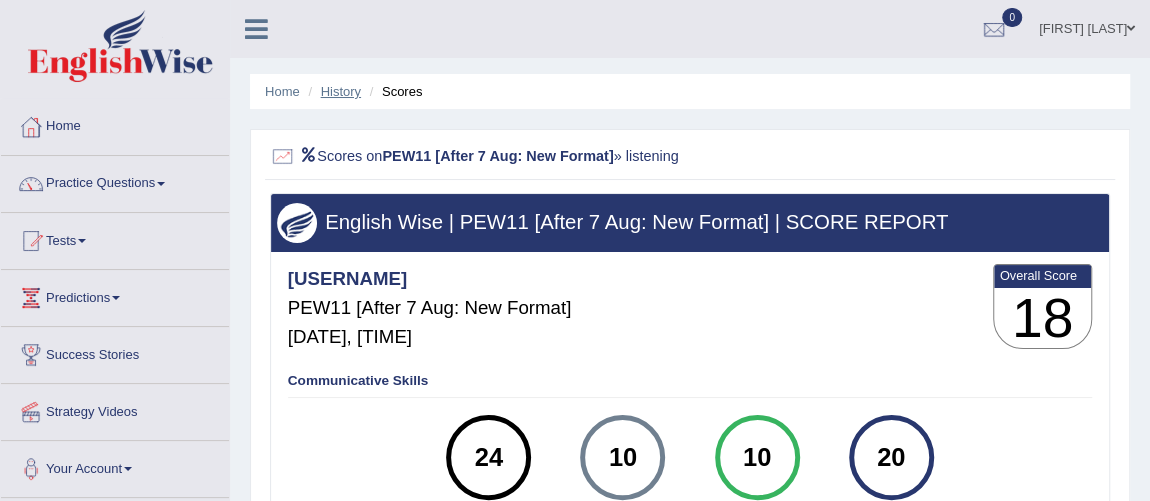drag, startPoint x: 336, startPoint y: 88, endPoint x: 344, endPoint y: 143, distance: 55.578773 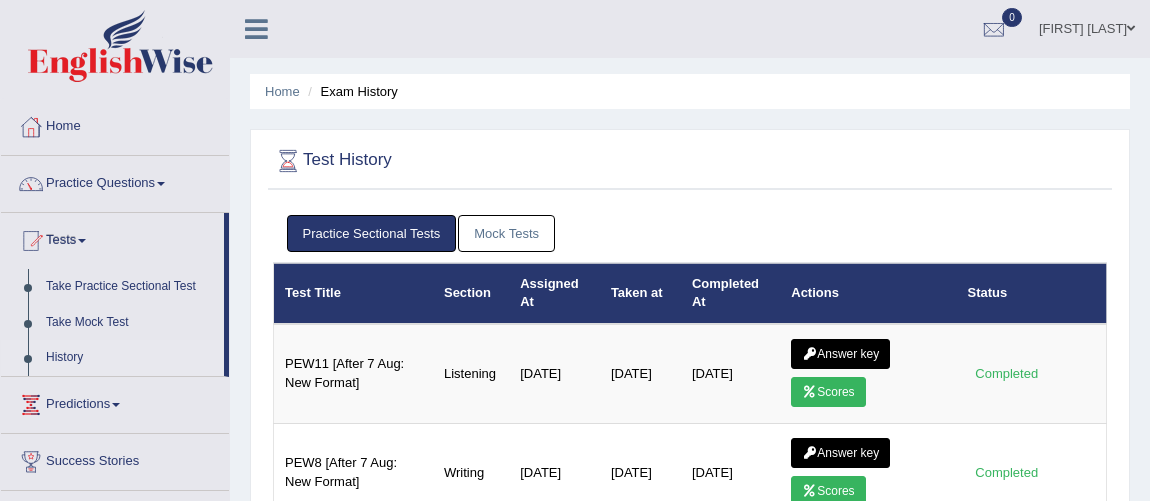 scroll, scrollTop: 90, scrollLeft: 0, axis: vertical 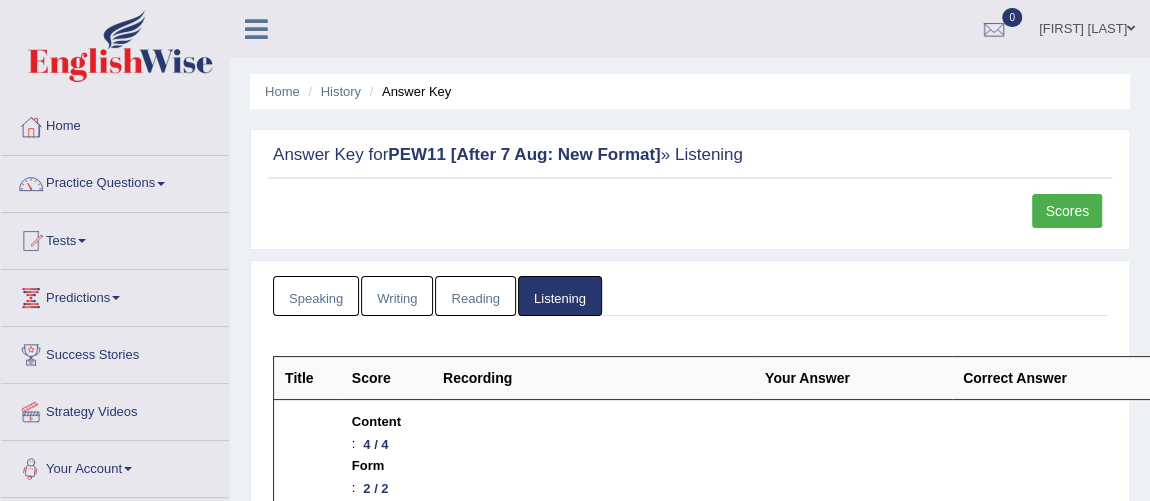 click on "Scores" at bounding box center [1067, 211] 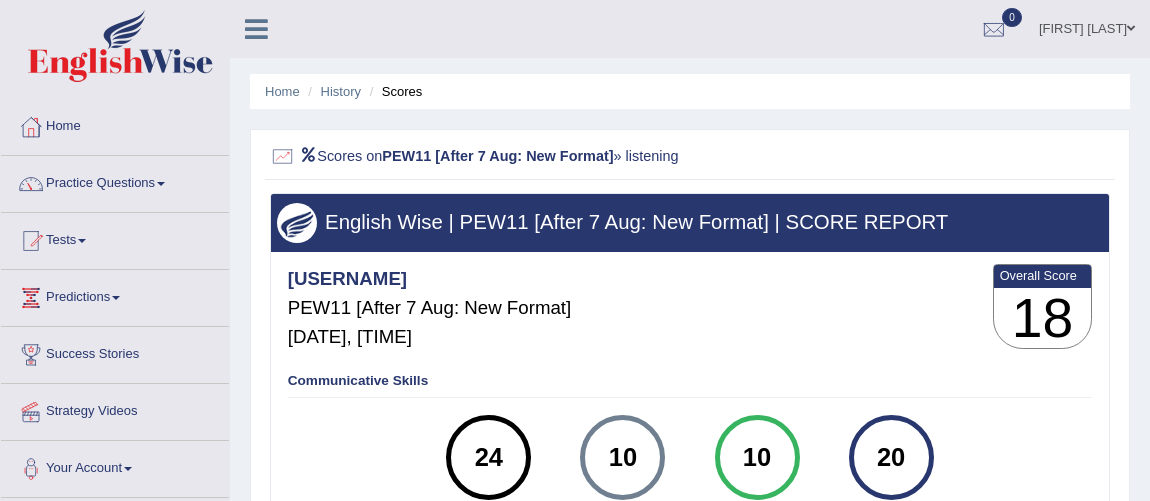 scroll, scrollTop: 0, scrollLeft: 0, axis: both 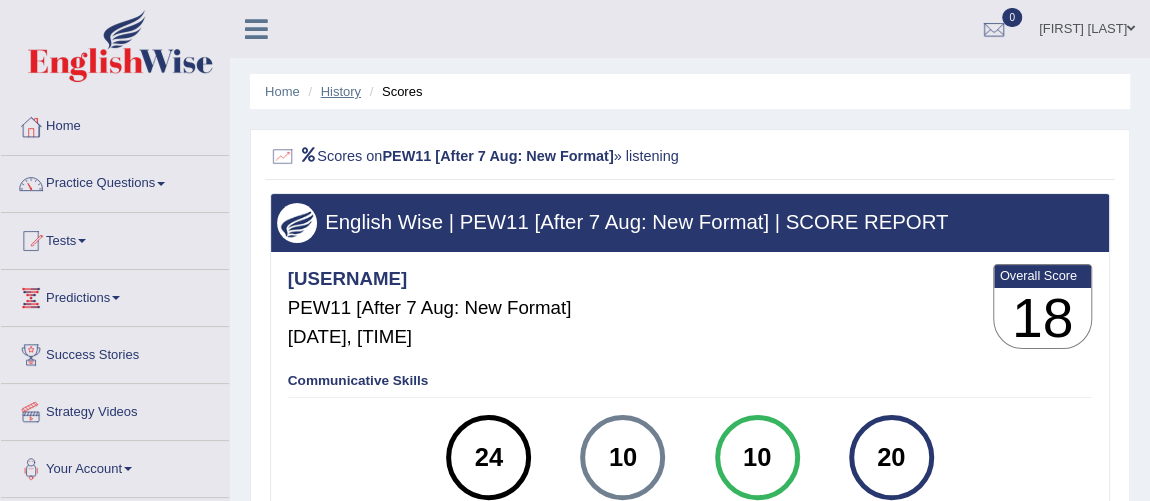 click on "History" at bounding box center [341, 91] 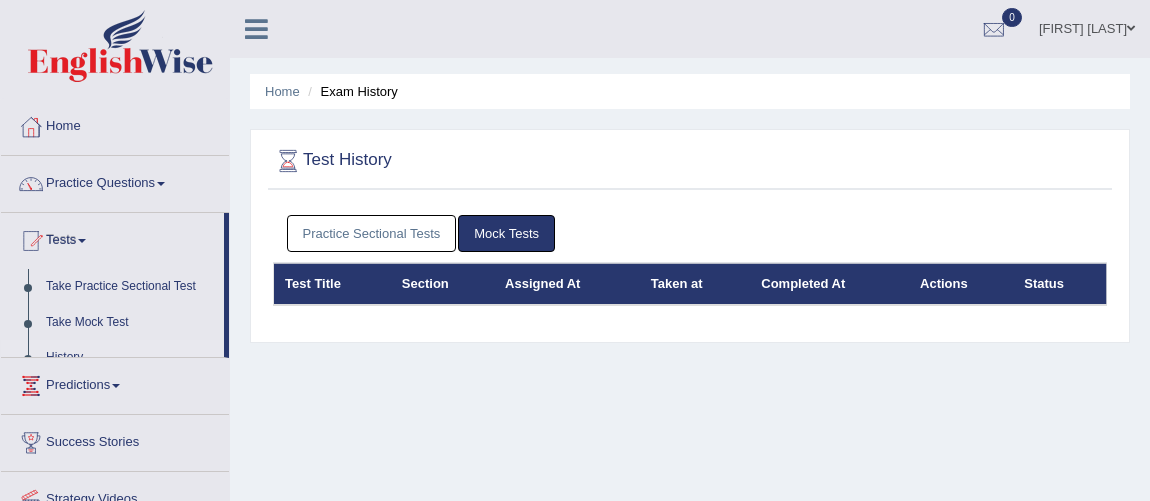 scroll, scrollTop: 0, scrollLeft: 0, axis: both 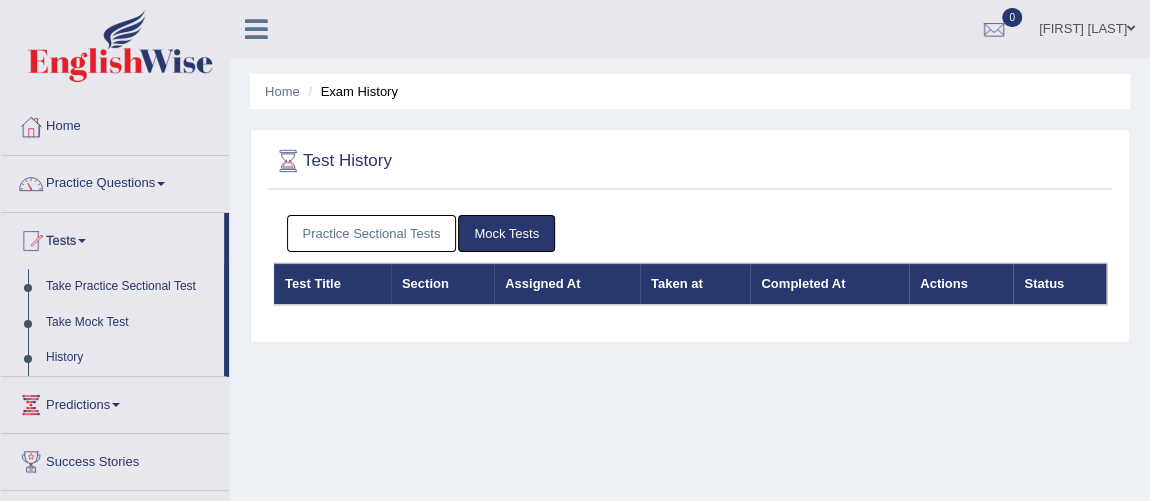 click on "Practice Sectional Tests" at bounding box center [372, 233] 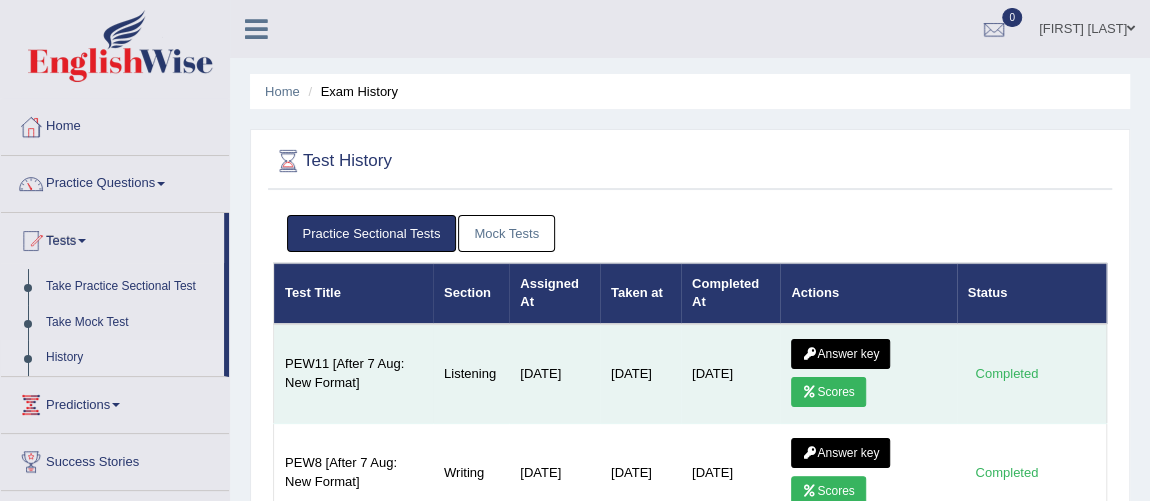 click on "Answer key" at bounding box center (840, 354) 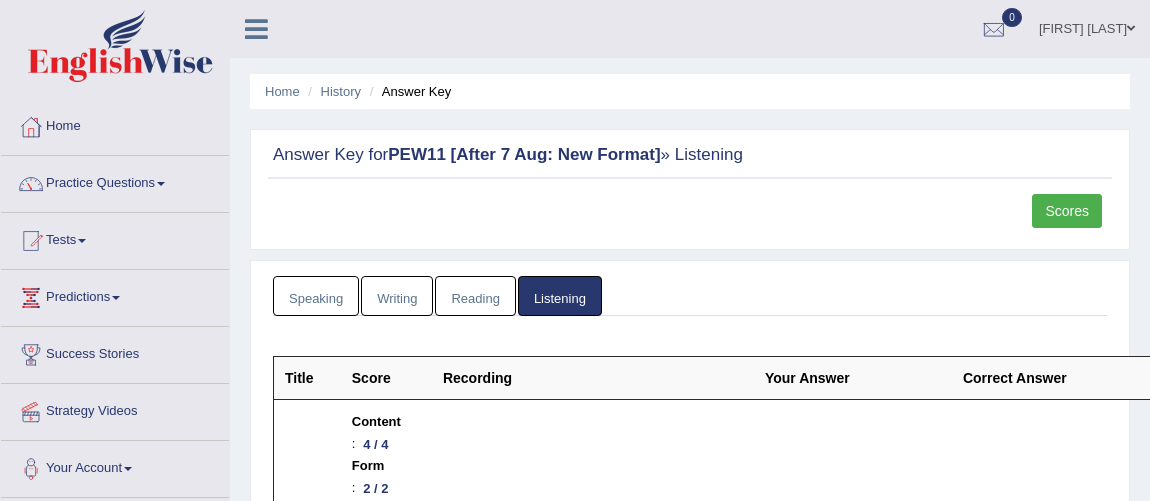 scroll, scrollTop: 0, scrollLeft: 0, axis: both 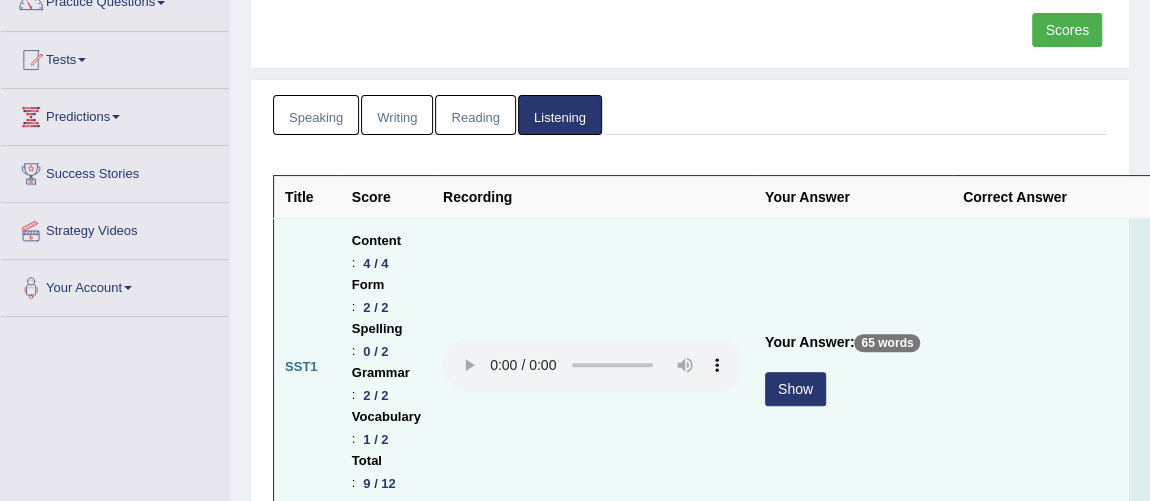 click on "Show" at bounding box center (795, 389) 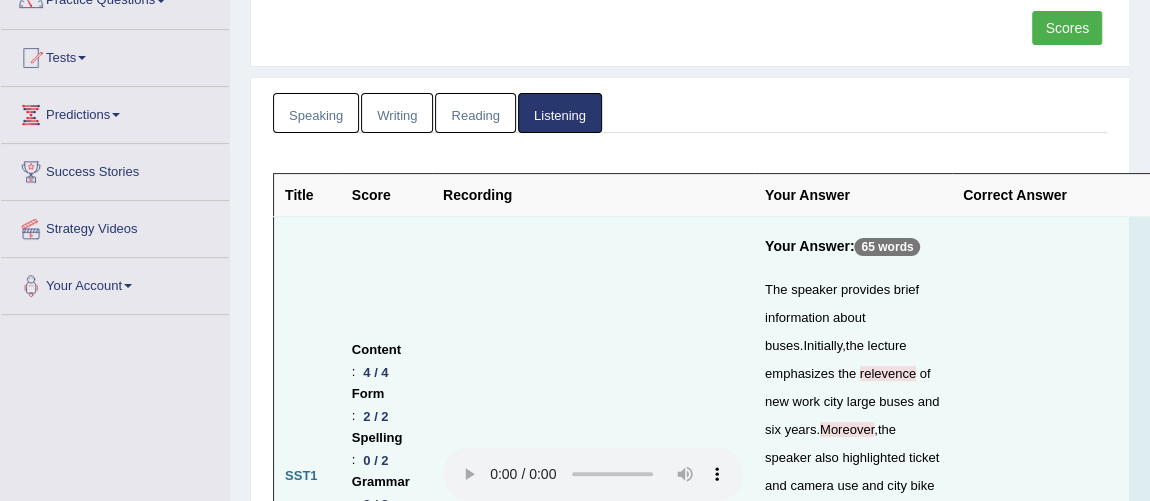 scroll, scrollTop: 181, scrollLeft: 0, axis: vertical 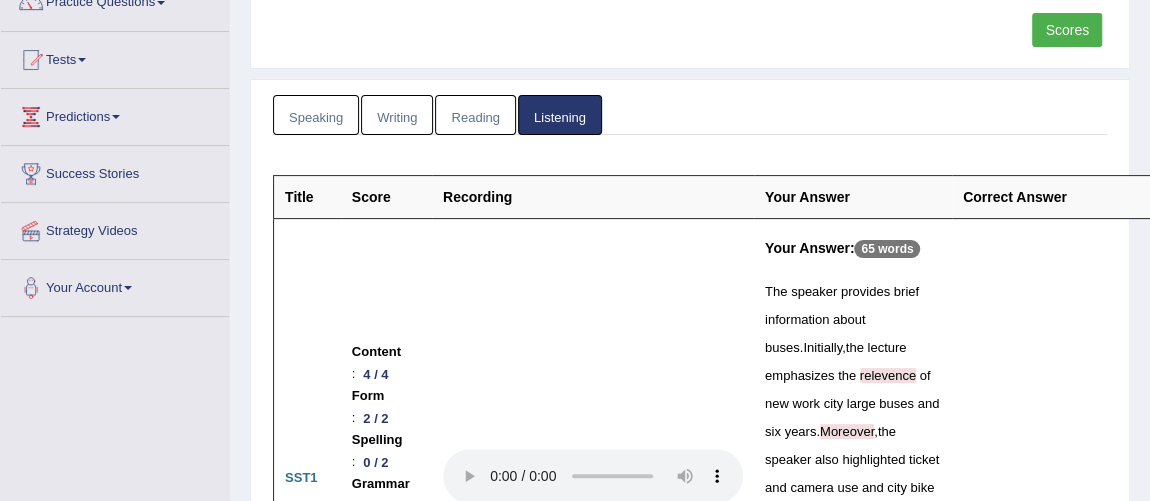 click on "Scores" at bounding box center (1067, 30) 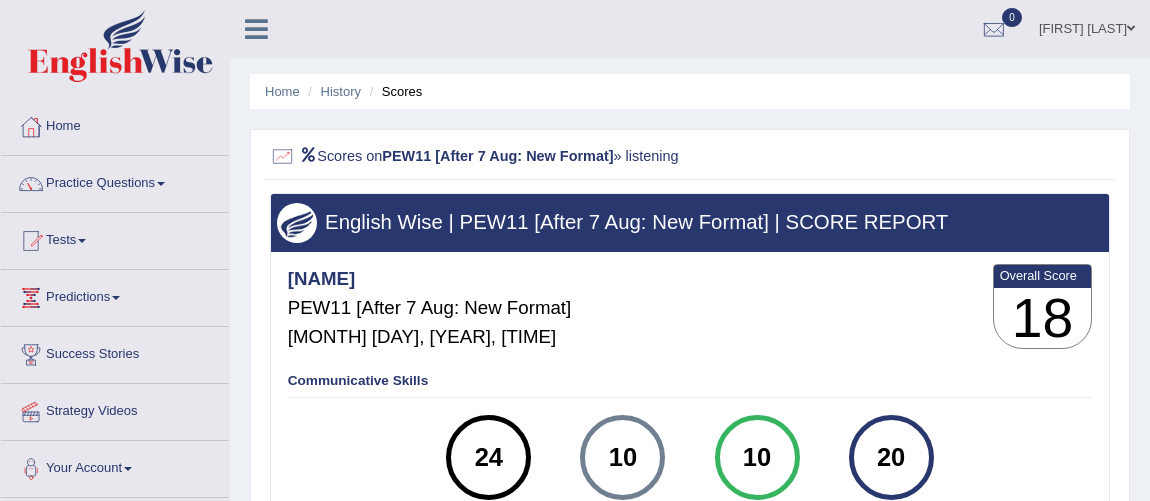 scroll, scrollTop: 92, scrollLeft: 0, axis: vertical 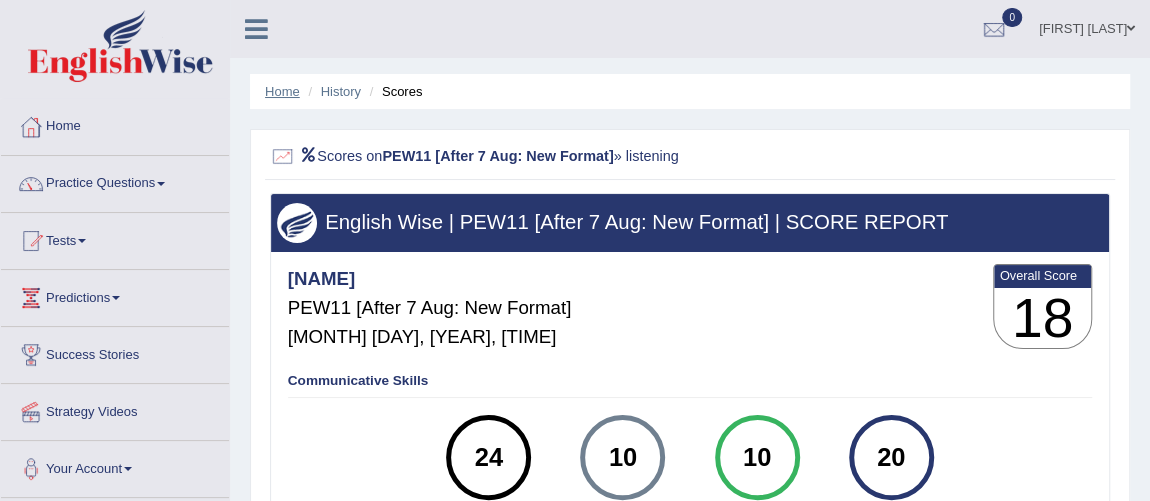click on "Home" at bounding box center [282, 91] 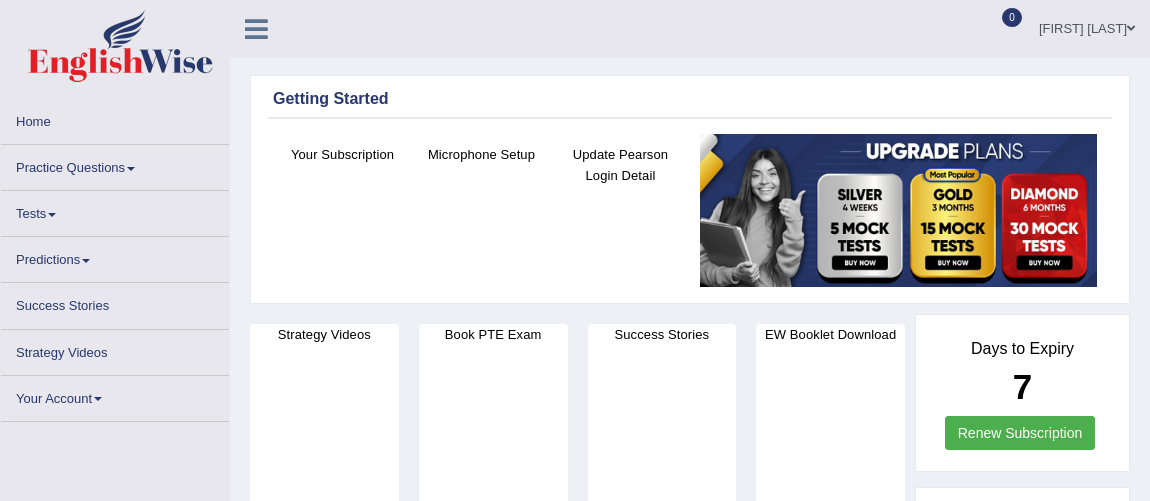 scroll, scrollTop: 0, scrollLeft: 0, axis: both 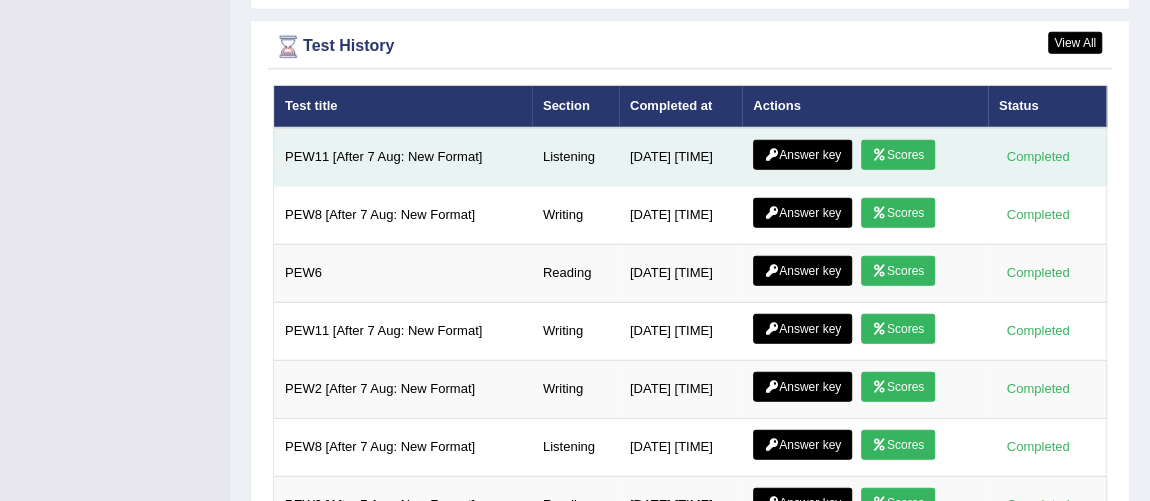 click on "Scores" at bounding box center [898, 155] 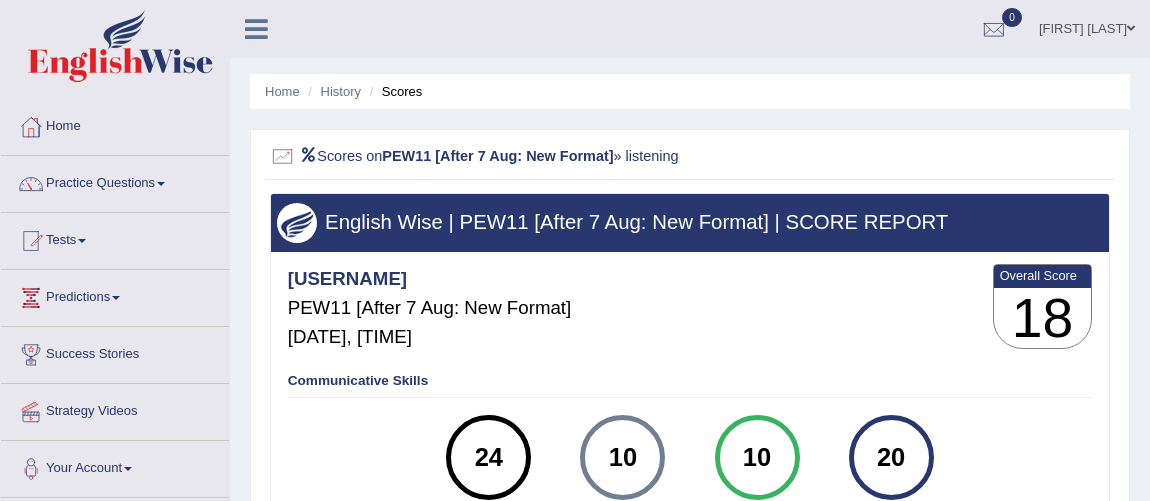 scroll, scrollTop: 0, scrollLeft: 0, axis: both 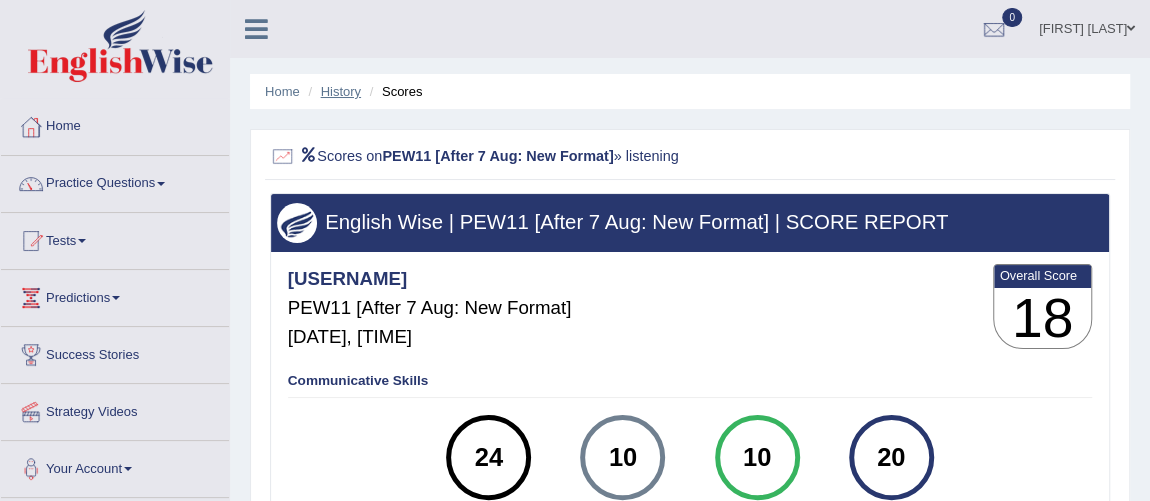 click on "History" at bounding box center [341, 91] 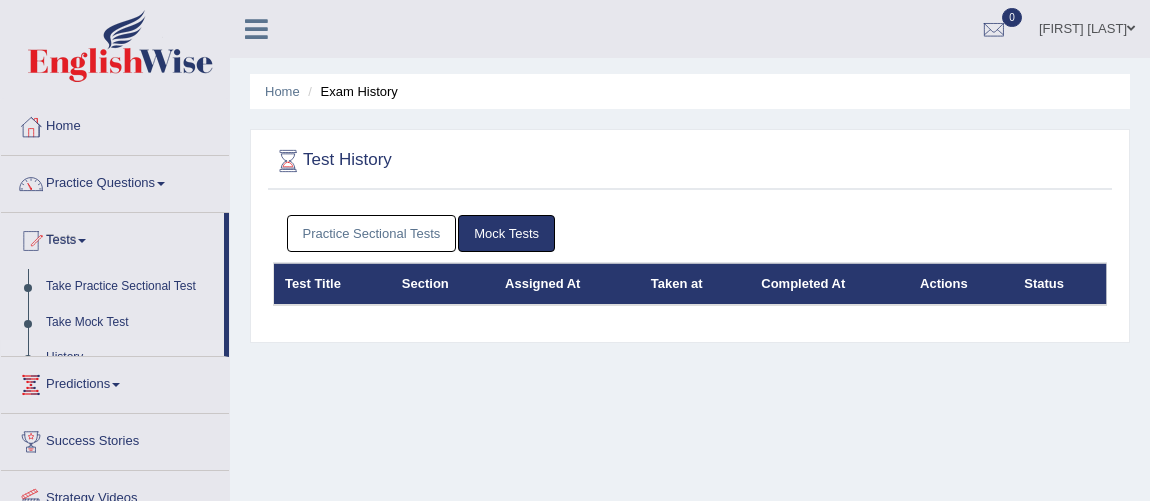 scroll, scrollTop: 0, scrollLeft: 0, axis: both 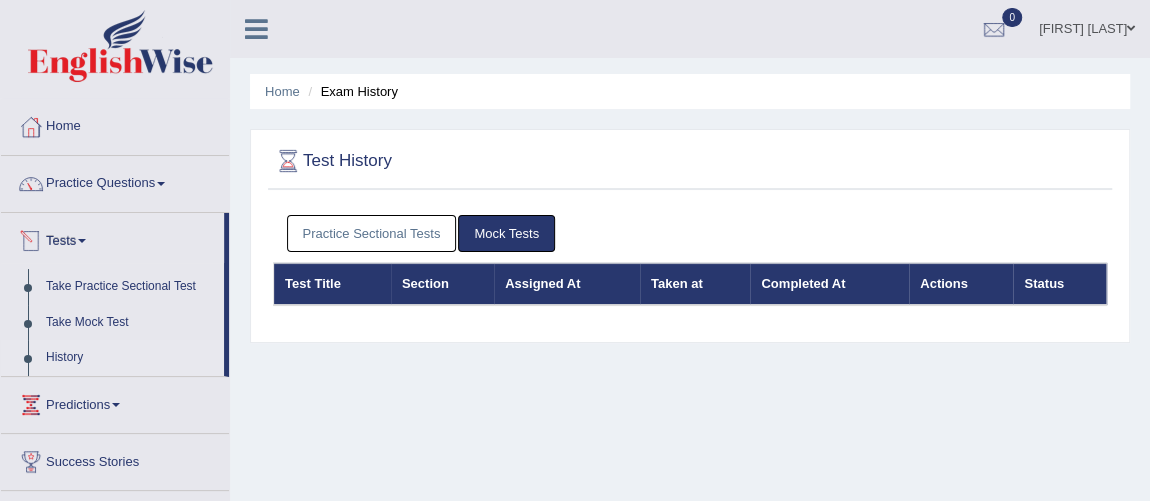 click on "Practice Sectional Tests" at bounding box center (372, 233) 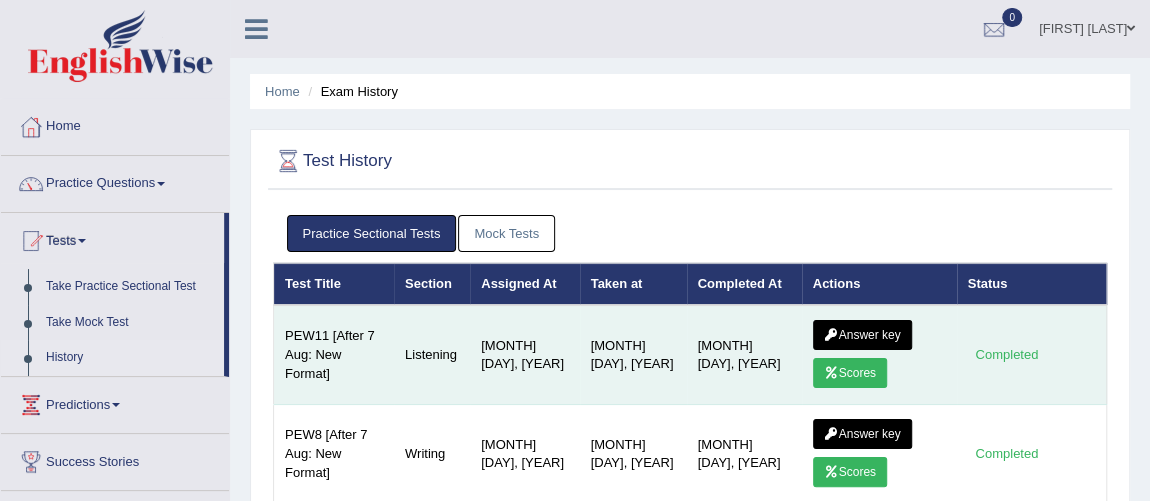click on "Answer key" at bounding box center [862, 335] 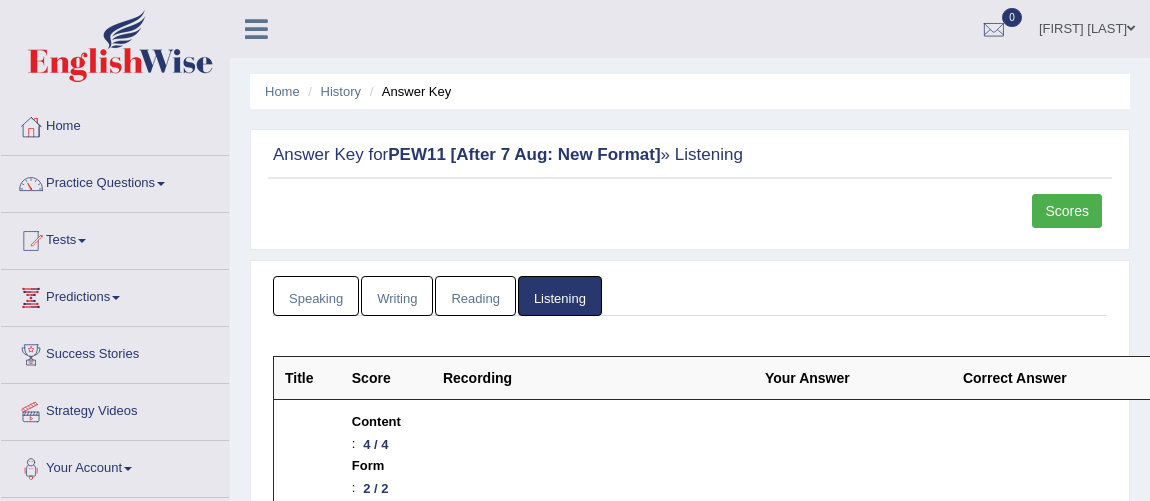 scroll, scrollTop: 0, scrollLeft: 0, axis: both 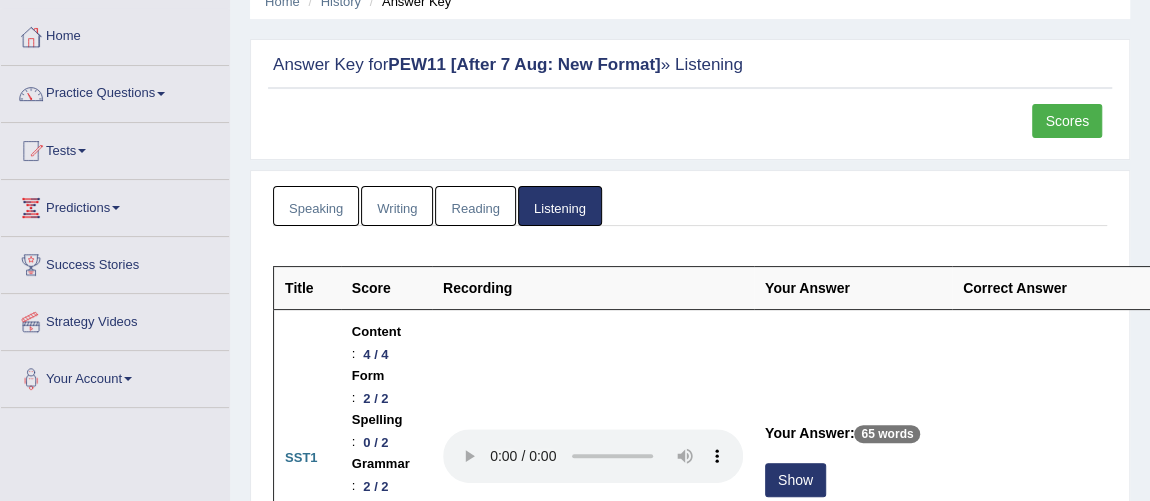 click on "Scores" at bounding box center [1067, 121] 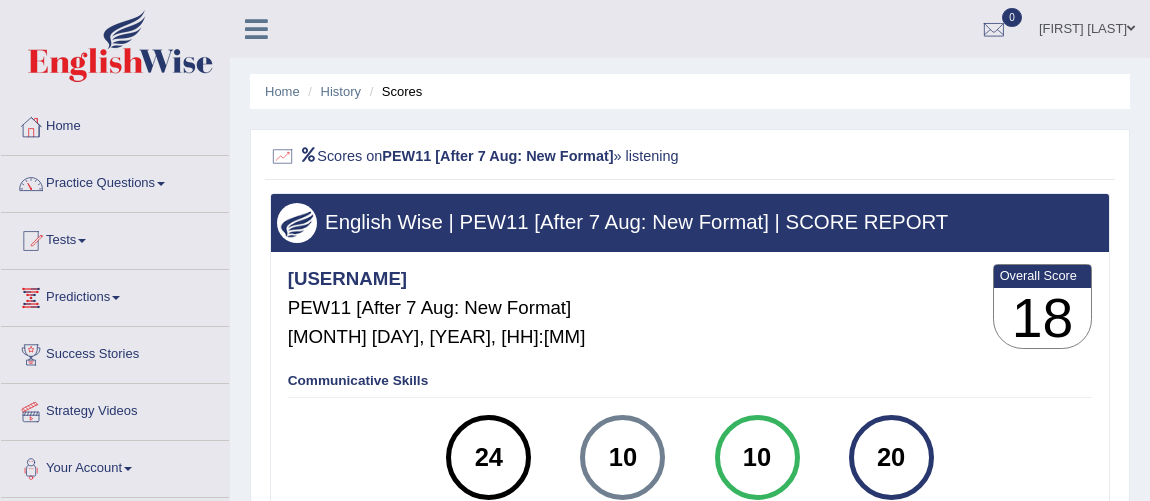 scroll, scrollTop: 0, scrollLeft: 0, axis: both 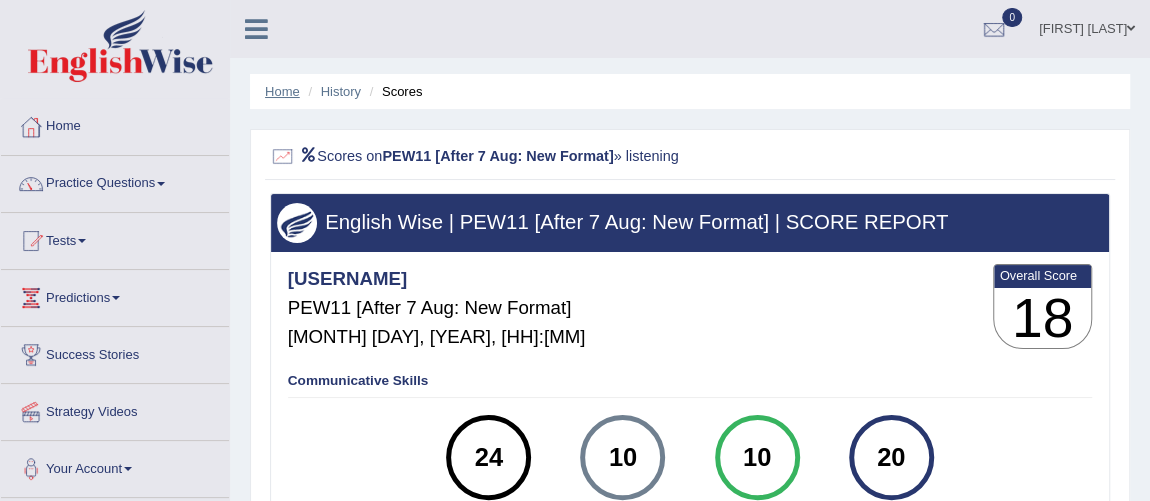 click on "Home" at bounding box center (282, 91) 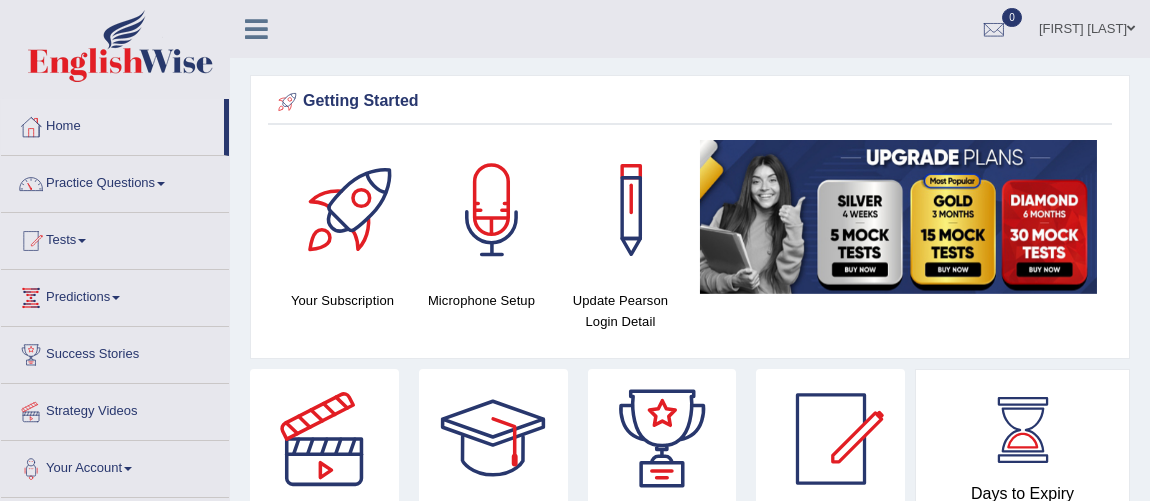 scroll, scrollTop: 0, scrollLeft: 0, axis: both 